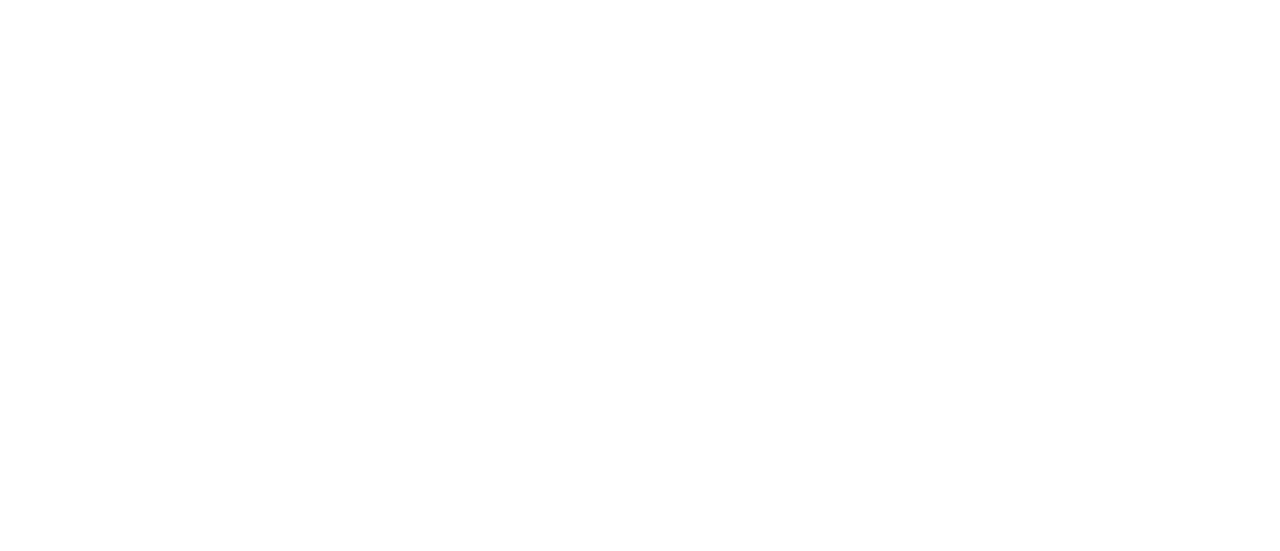 scroll, scrollTop: 0, scrollLeft: 0, axis: both 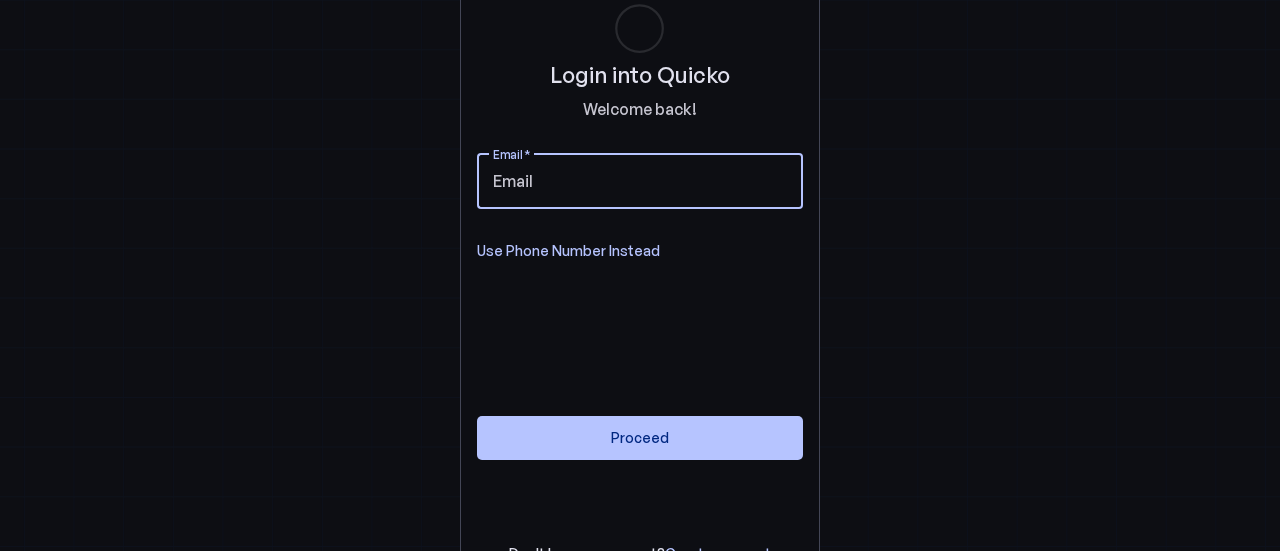 click on "Email" at bounding box center (640, 181) 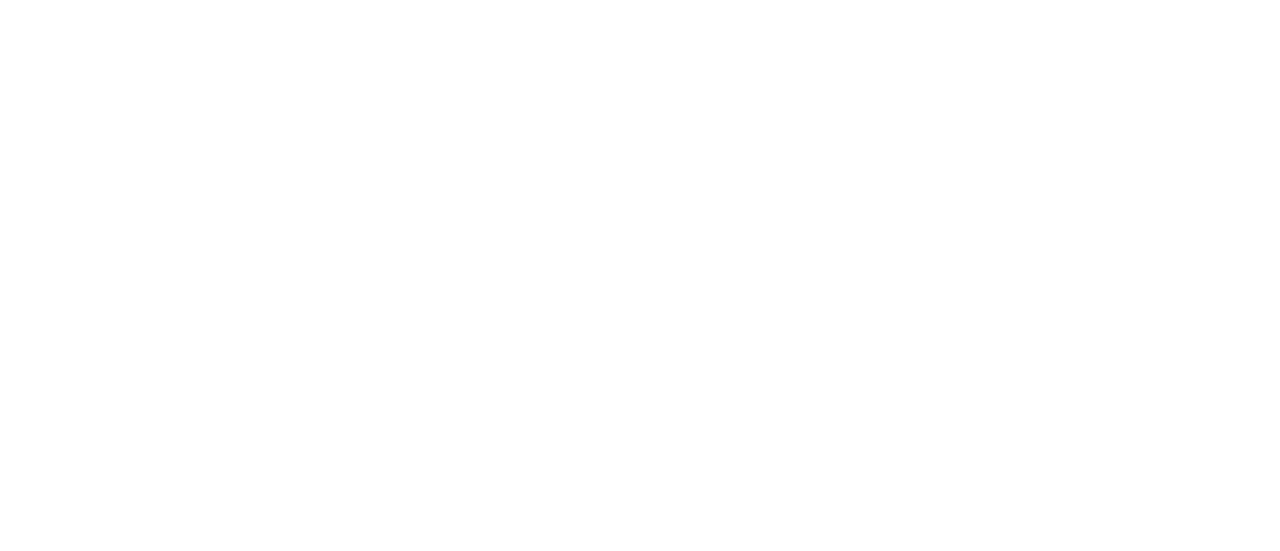 scroll, scrollTop: 0, scrollLeft: 0, axis: both 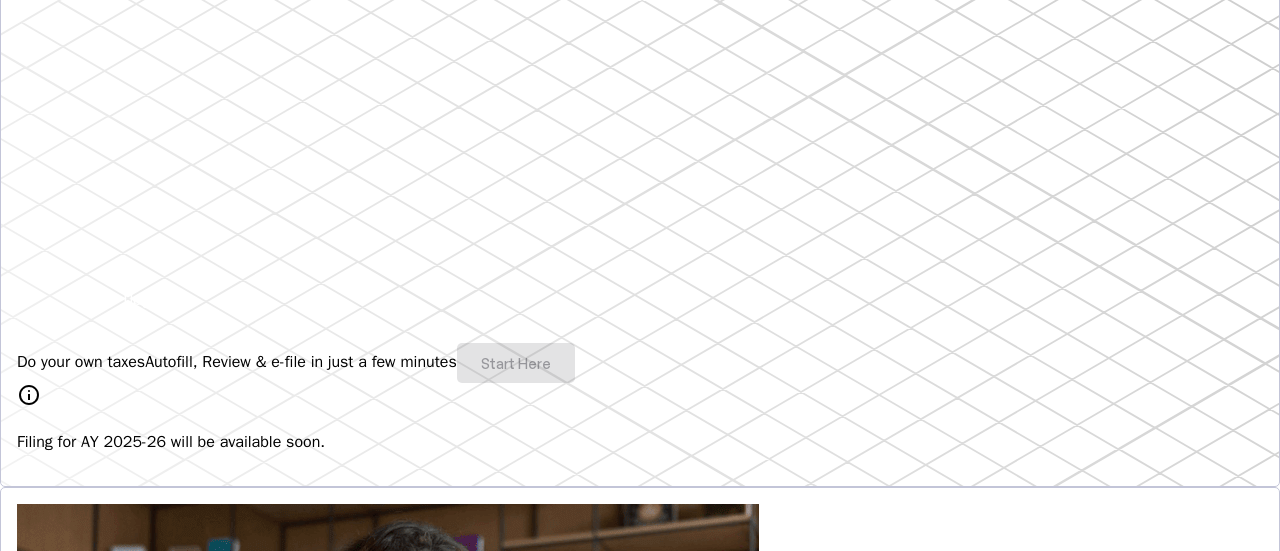 click on "Do your own taxes   Autofill, Review & e-file in just a few minutes   Start Here" at bounding box center [640, 363] 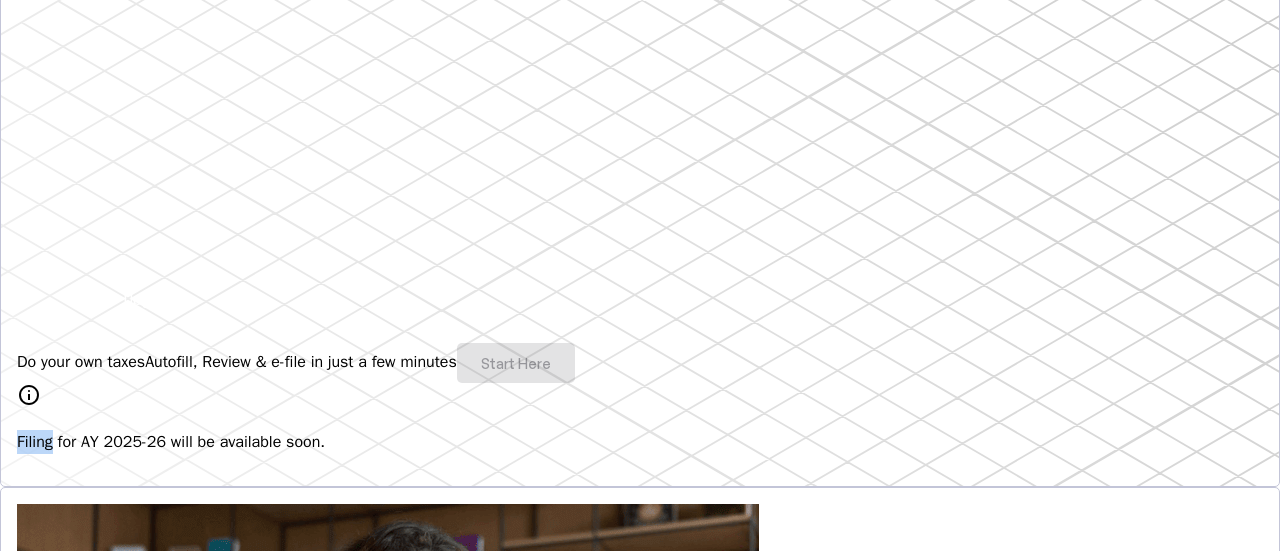 click on "Do your own taxes   Autofill, Review & e-file in just a few minutes   Start Here" at bounding box center (640, 363) 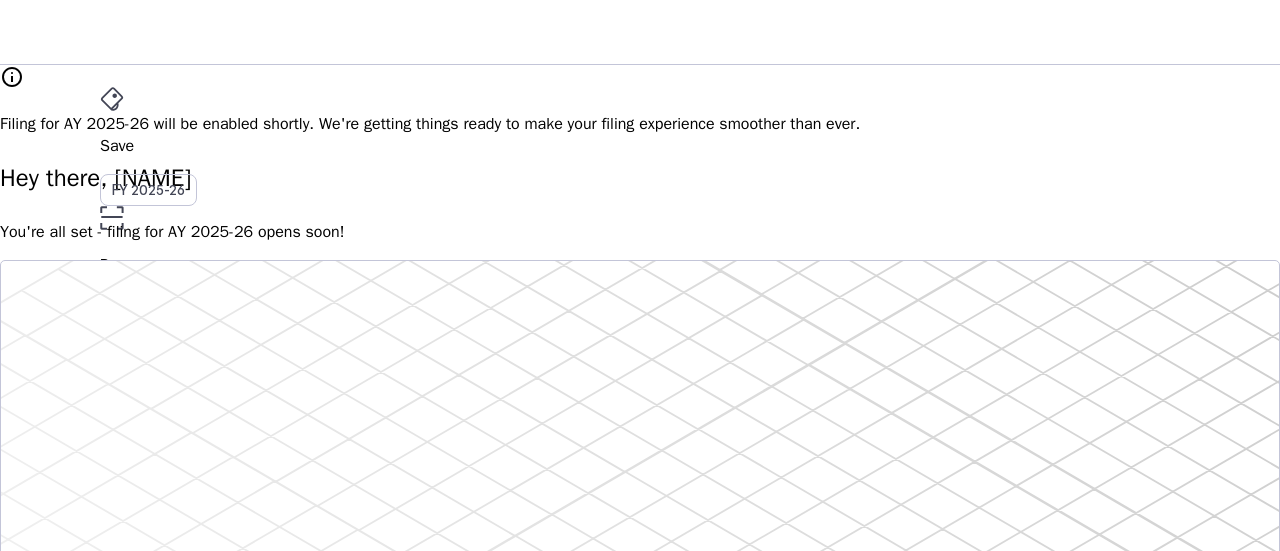 click on "File" at bounding box center [640, 352] 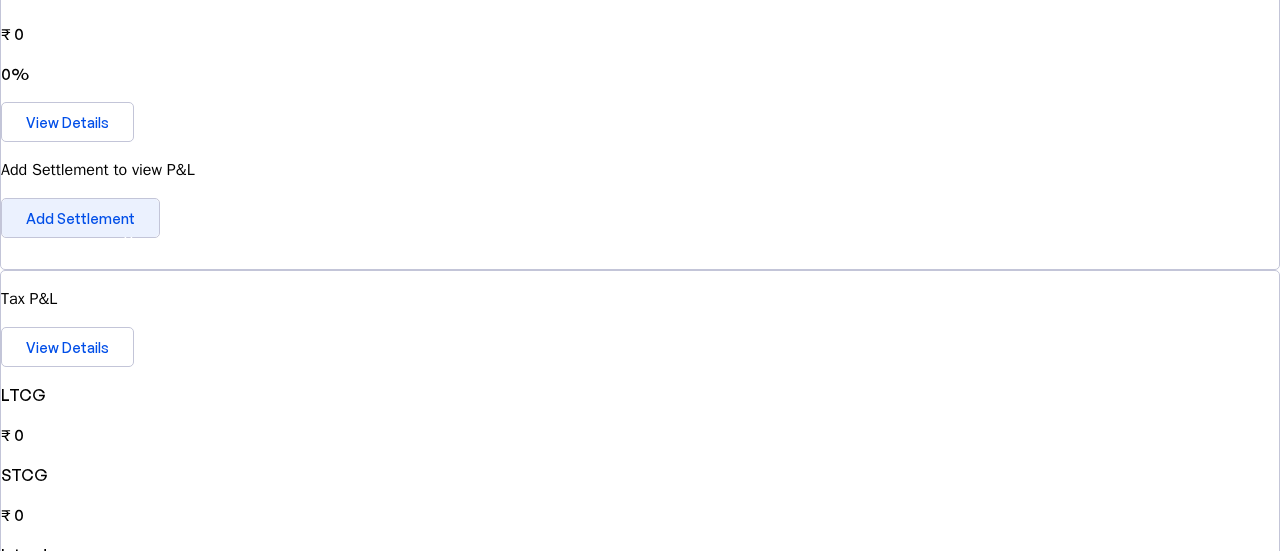 scroll, scrollTop: 0, scrollLeft: 0, axis: both 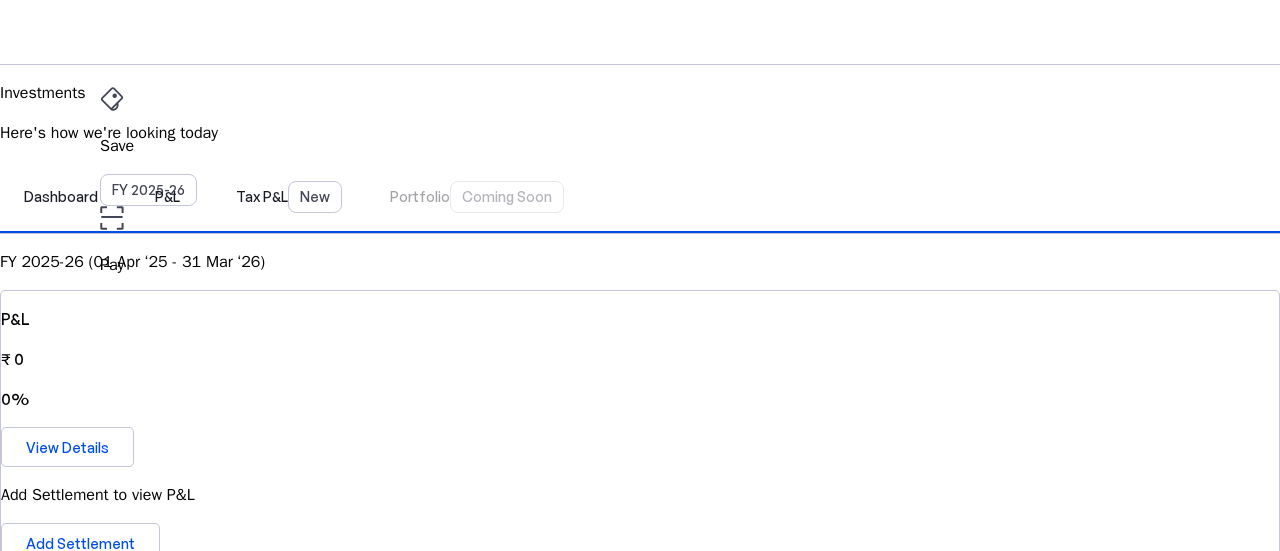 click on "Save FY 2025-26 Pay File AY 2025-26 Investments arrow_drop_down [STATE] Upgrade" at bounding box center (640, 32) 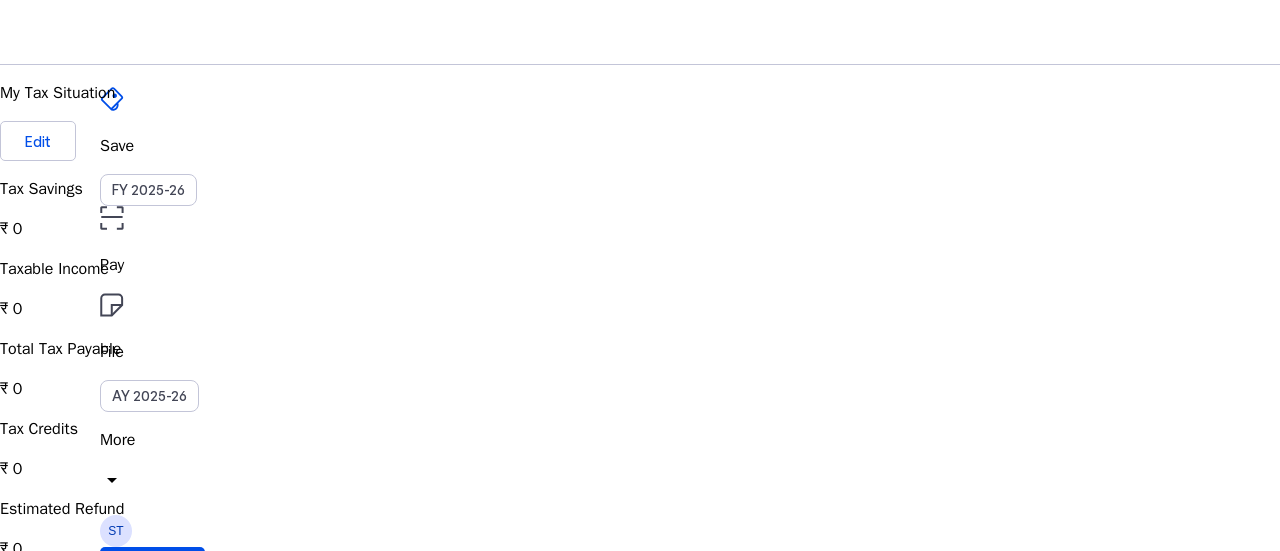 scroll, scrollTop: 387, scrollLeft: 0, axis: vertical 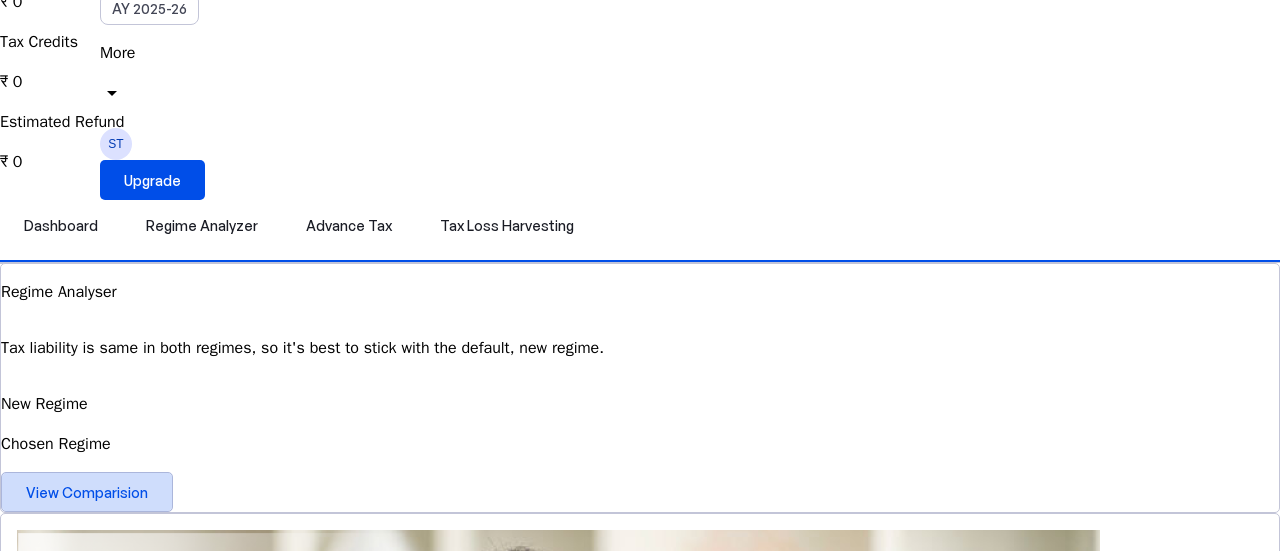click at bounding box center [87, 492] 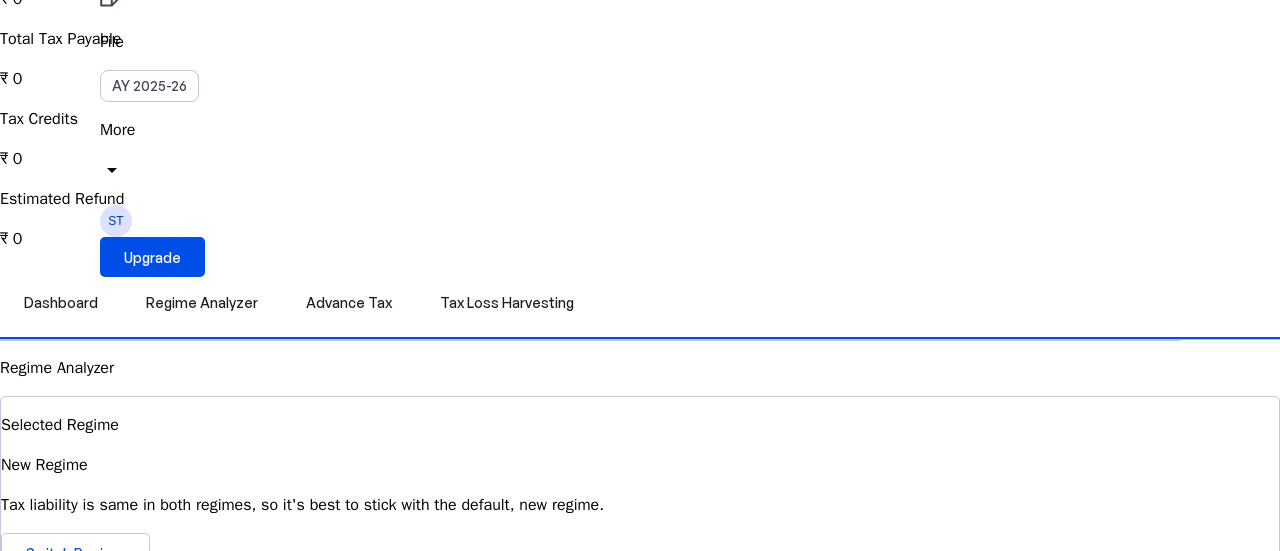 scroll, scrollTop: 0, scrollLeft: 0, axis: both 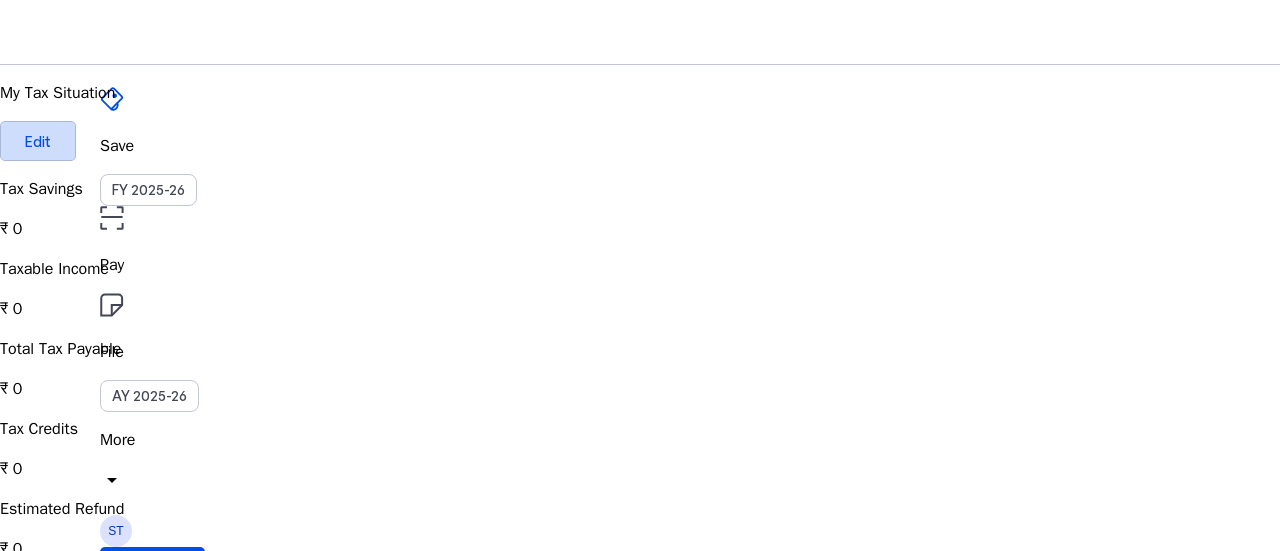 click on "Edit" at bounding box center [38, 141] 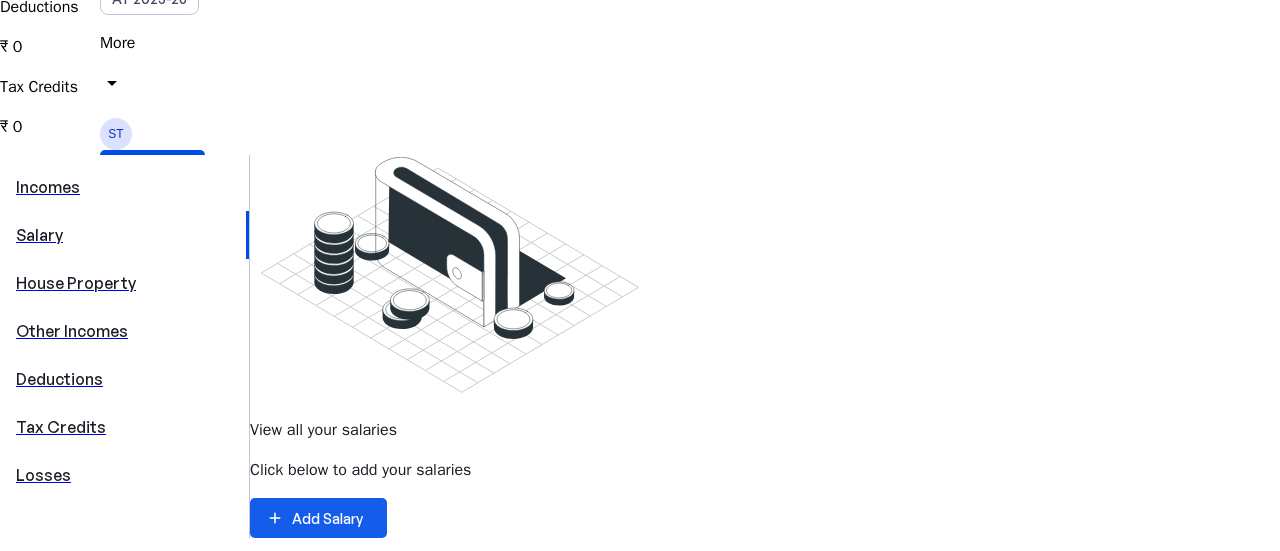 scroll, scrollTop: 0, scrollLeft: 0, axis: both 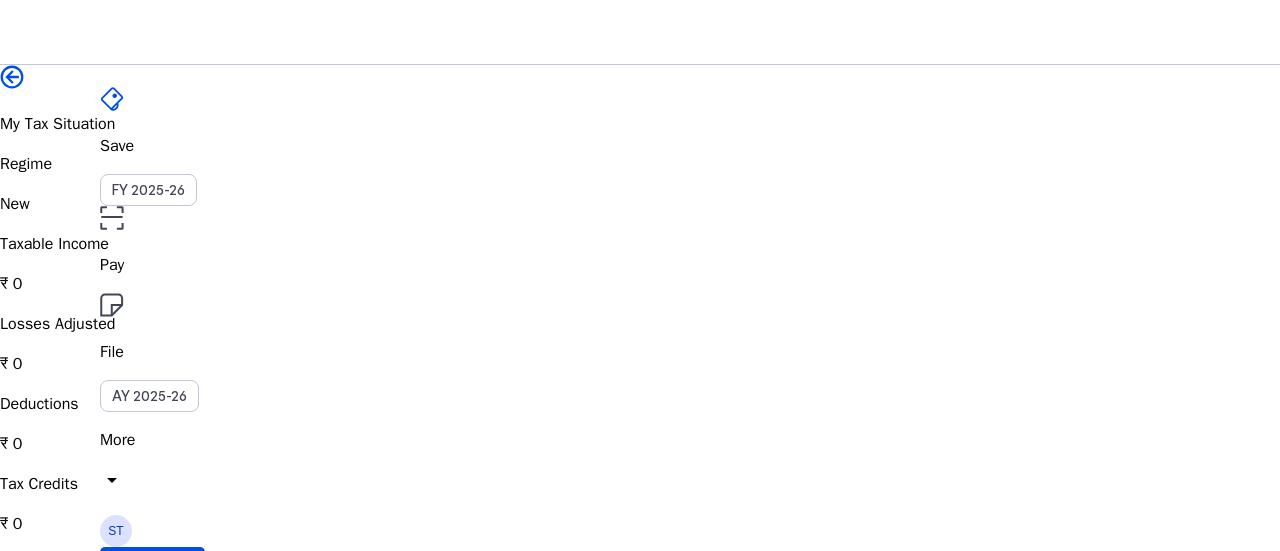click on "Save" at bounding box center (640, 146) 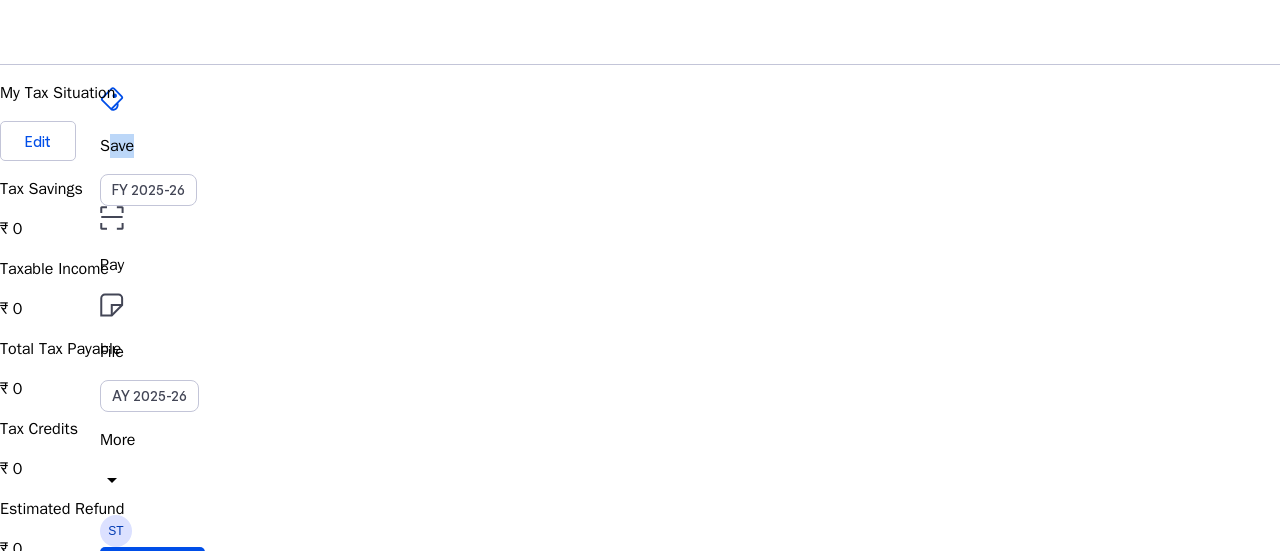 click on "Save" at bounding box center (640, 146) 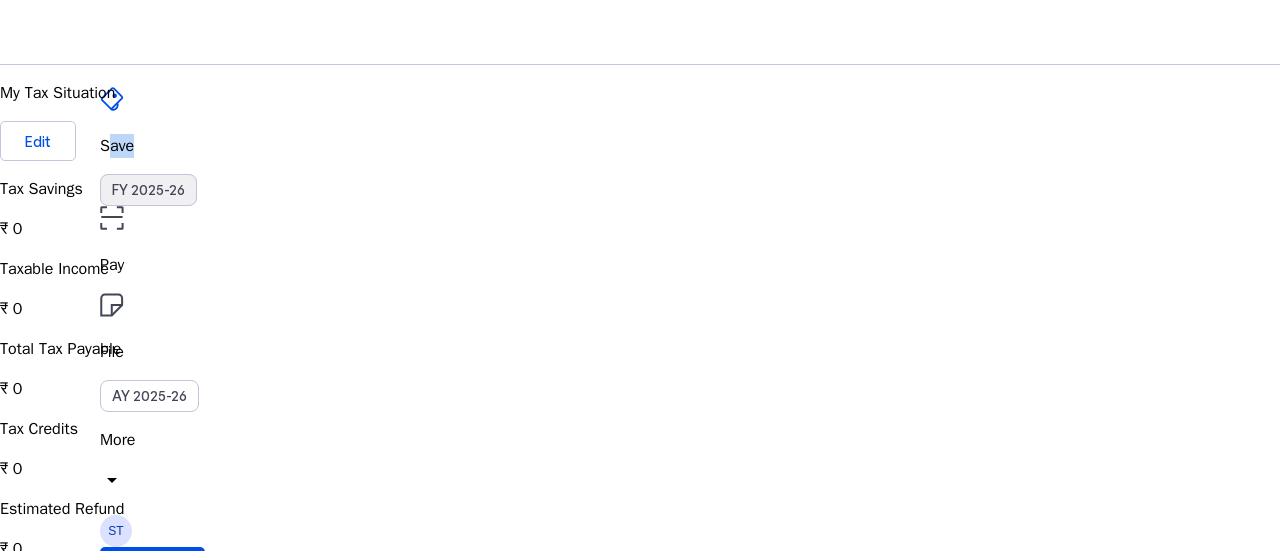 click on "FY 2025-26" at bounding box center (148, 190) 